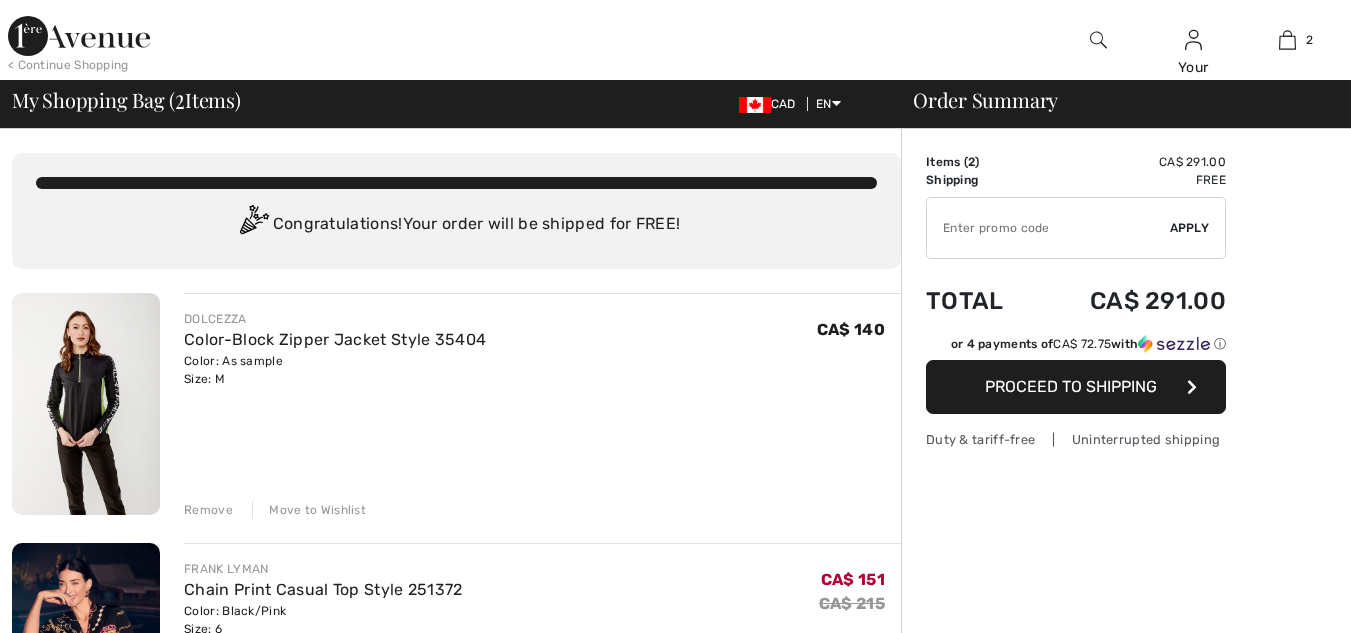 scroll, scrollTop: 0, scrollLeft: 0, axis: both 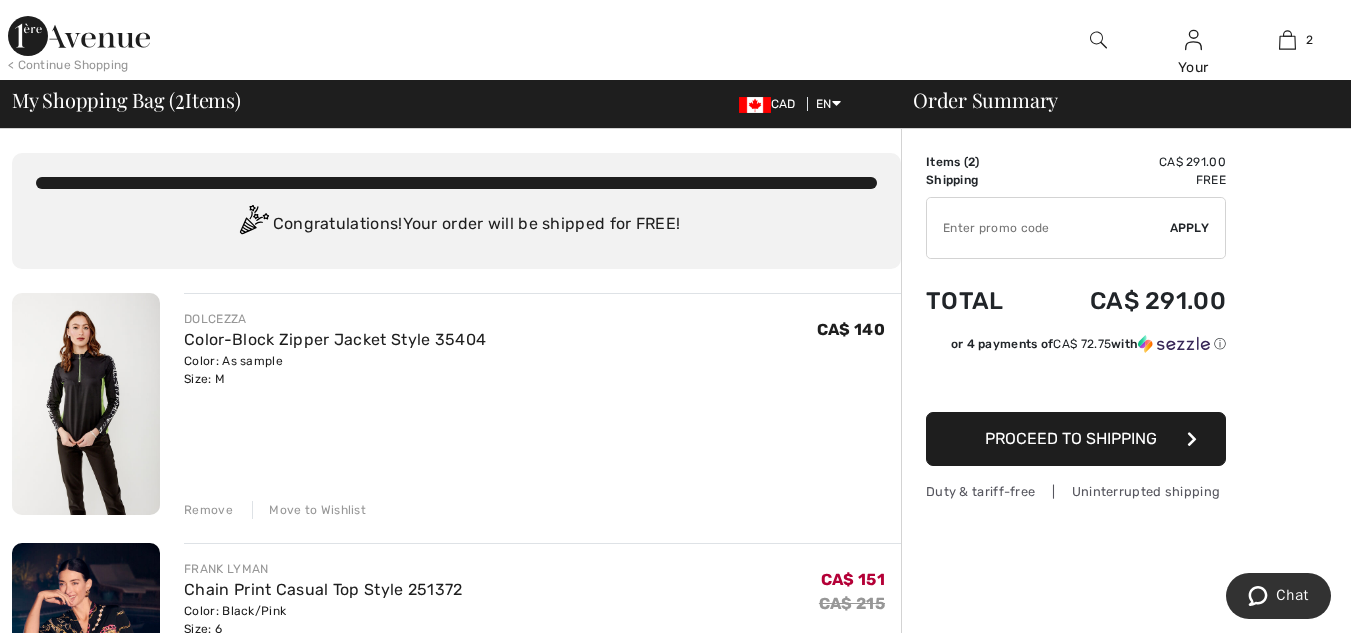 click on "Remove" at bounding box center [208, 510] 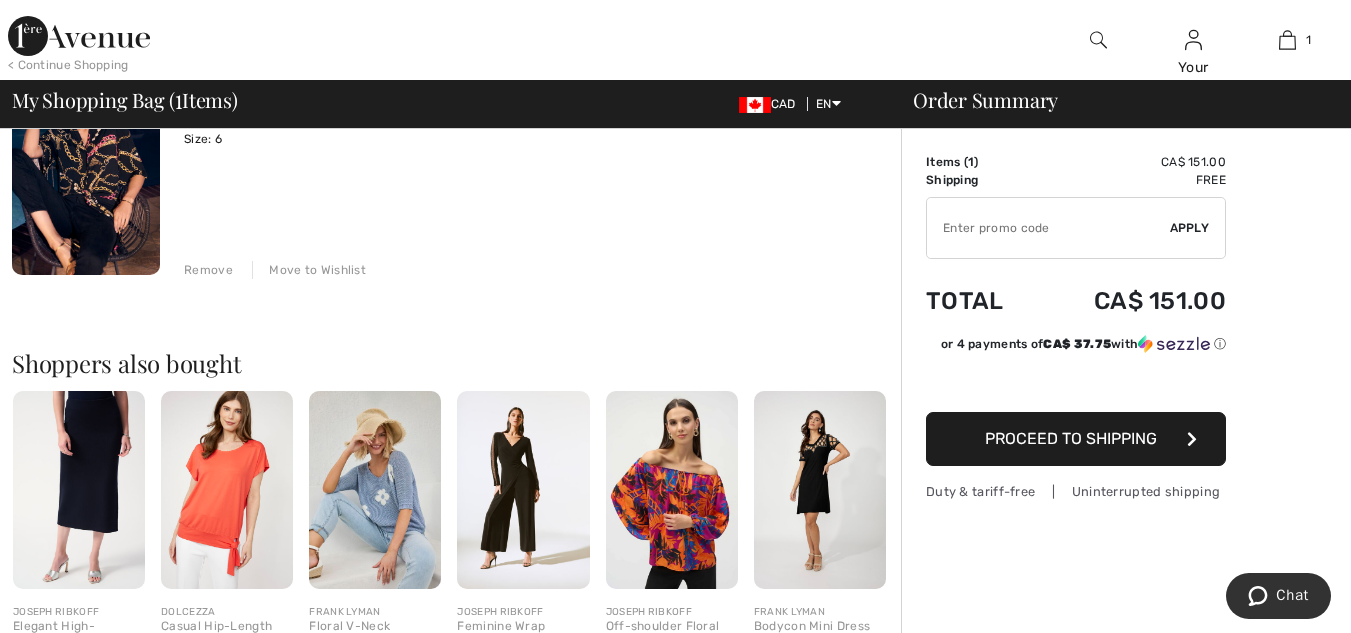 scroll, scrollTop: 266, scrollLeft: 0, axis: vertical 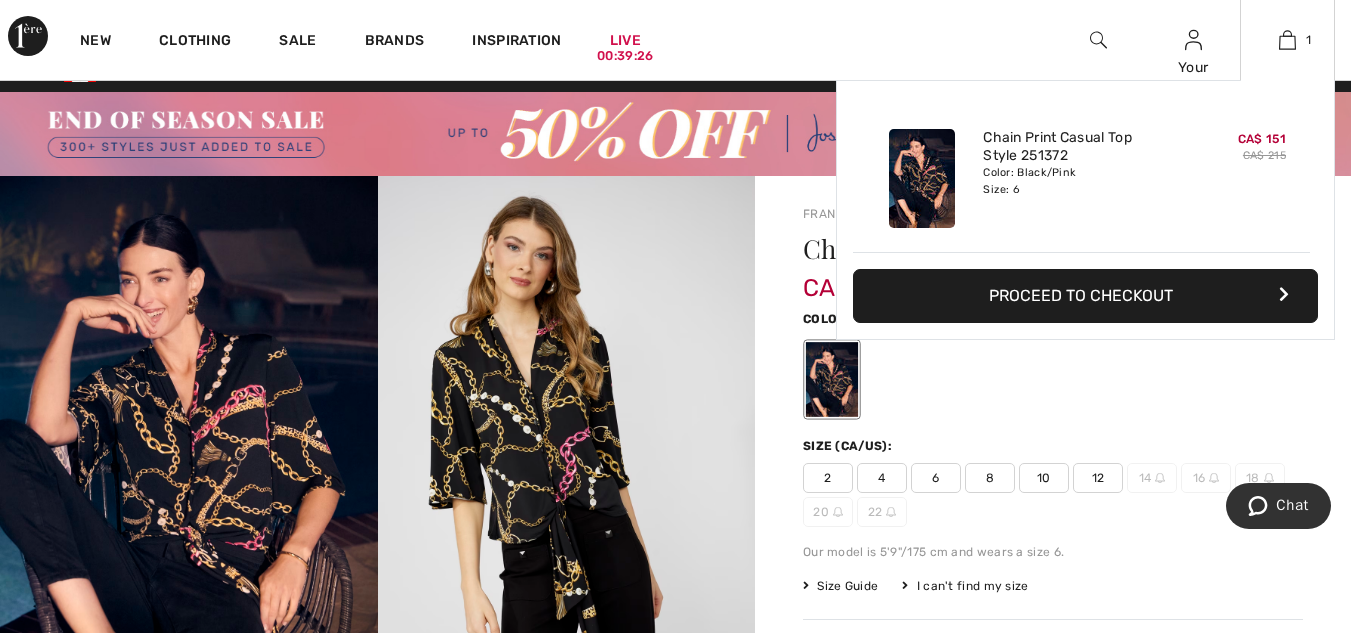 click on "Proceed to Checkout" at bounding box center [1085, 296] 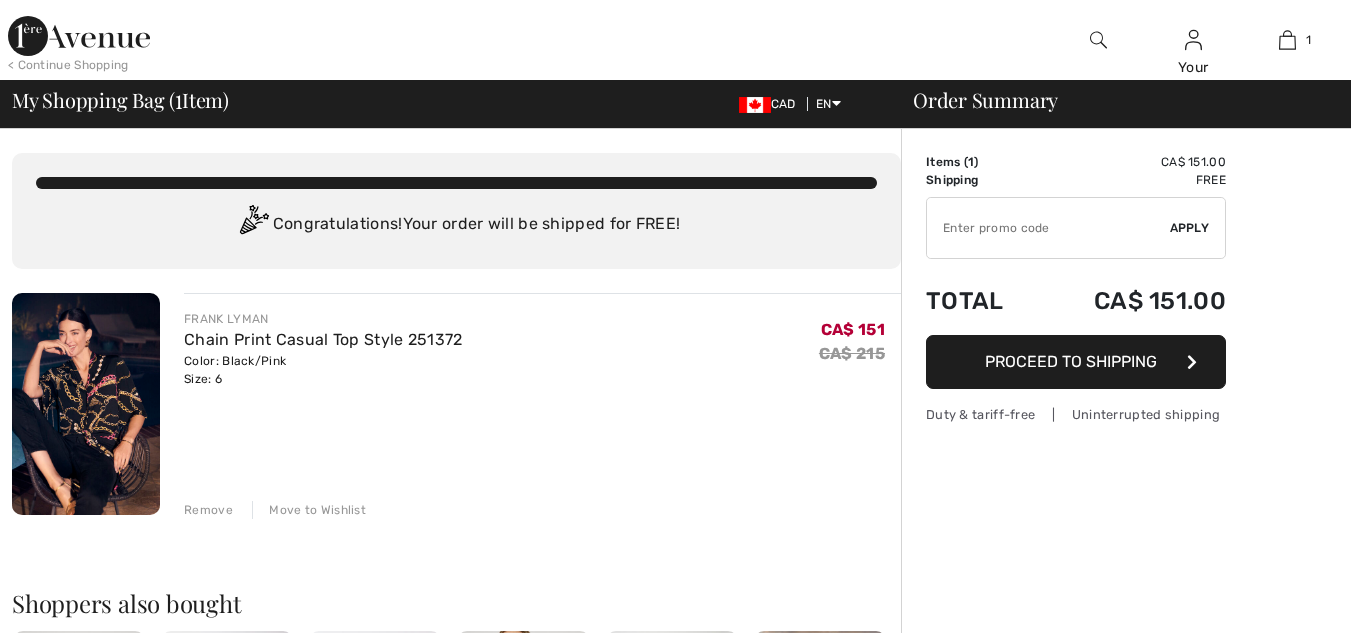 scroll, scrollTop: 0, scrollLeft: 0, axis: both 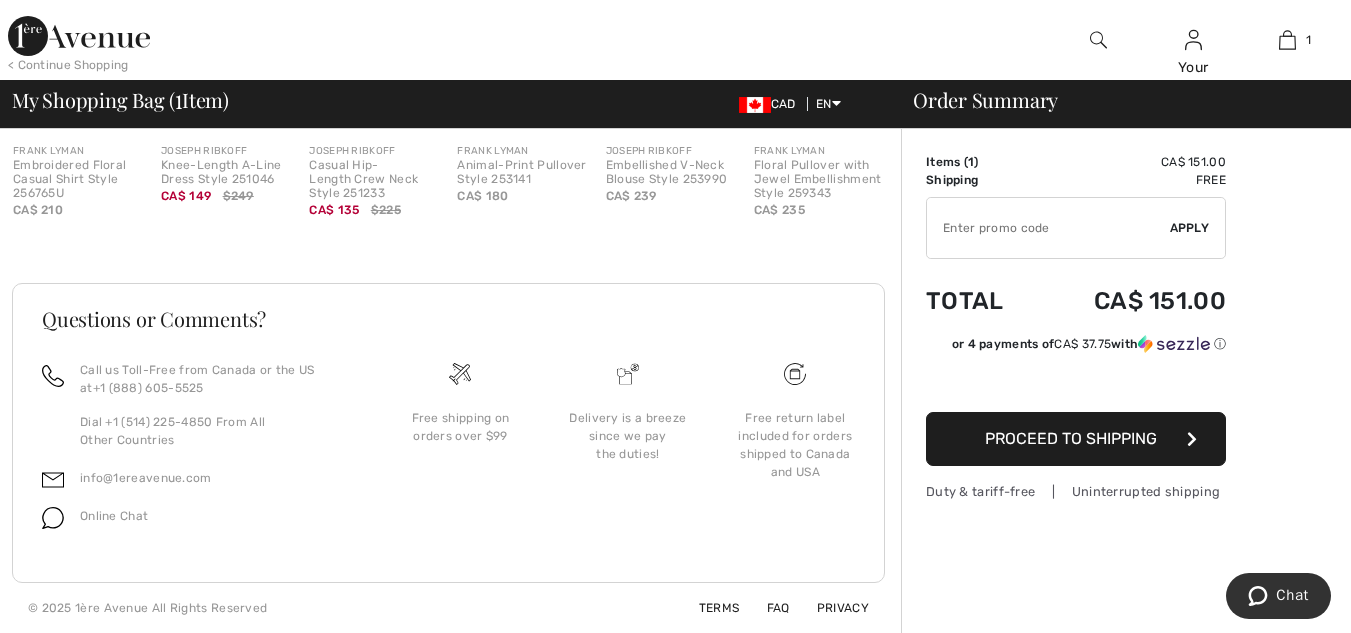 click on "Proceed to Shipping" at bounding box center [1076, 439] 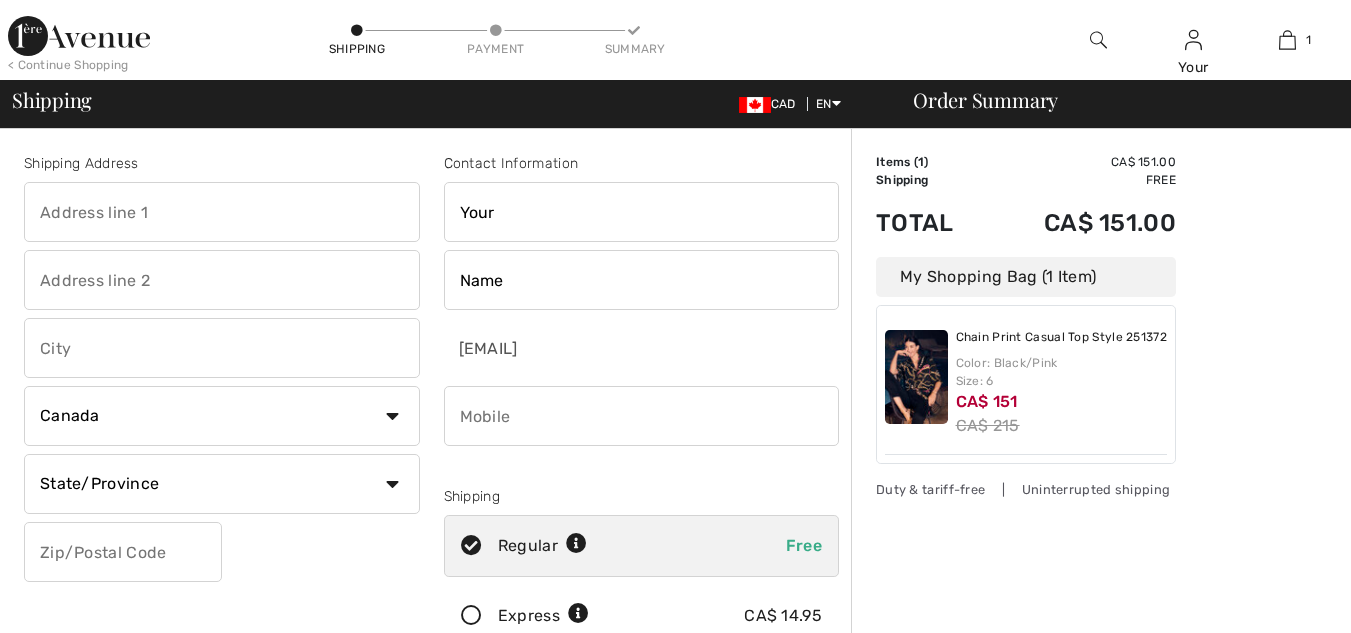 scroll, scrollTop: 0, scrollLeft: 0, axis: both 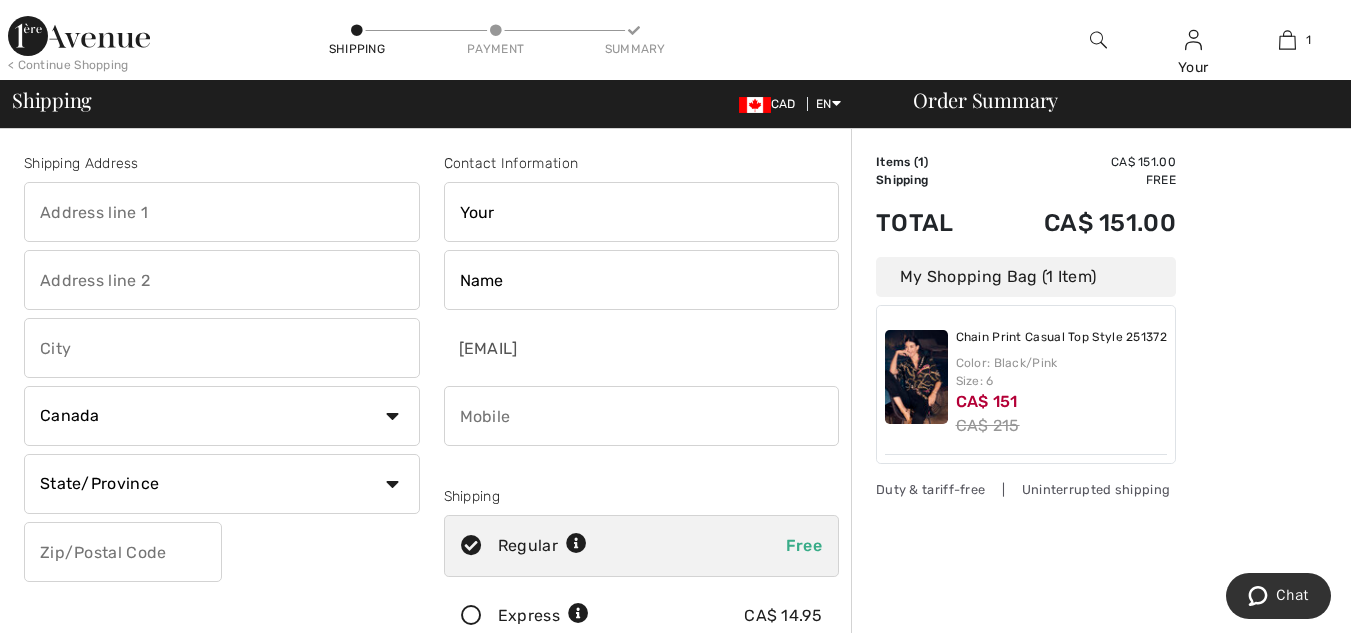 click at bounding box center [642, 416] 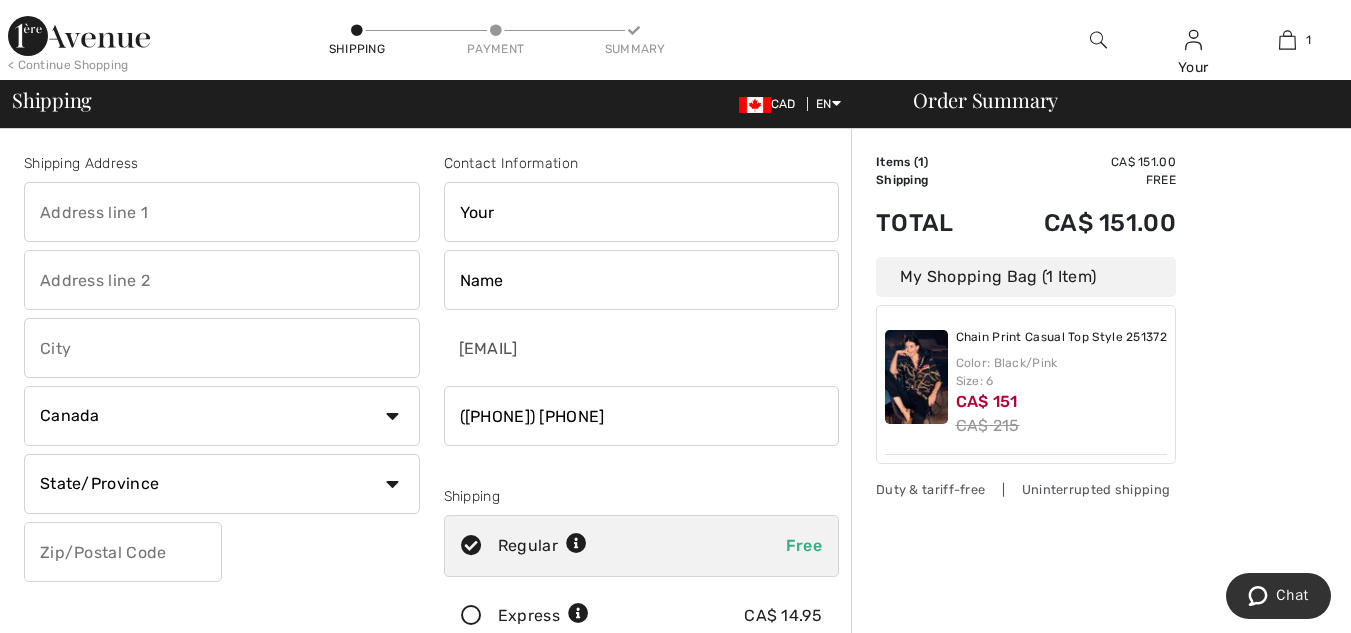 type on "[PHONE]" 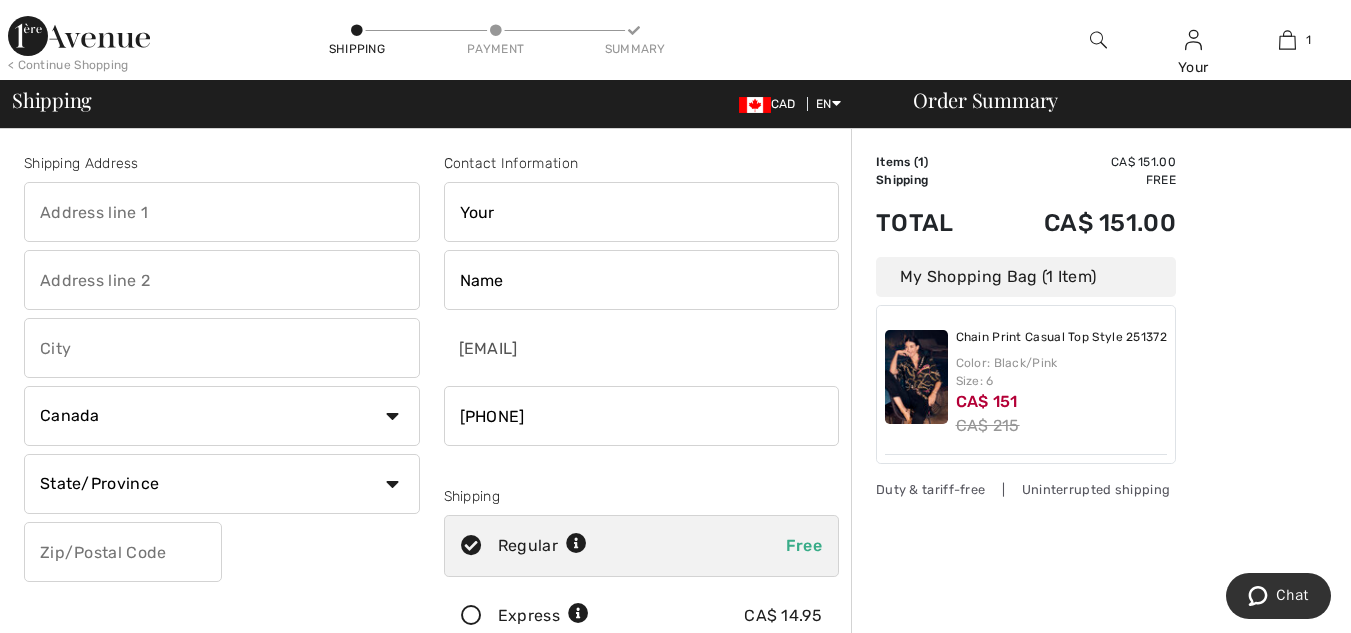 click at bounding box center [222, 212] 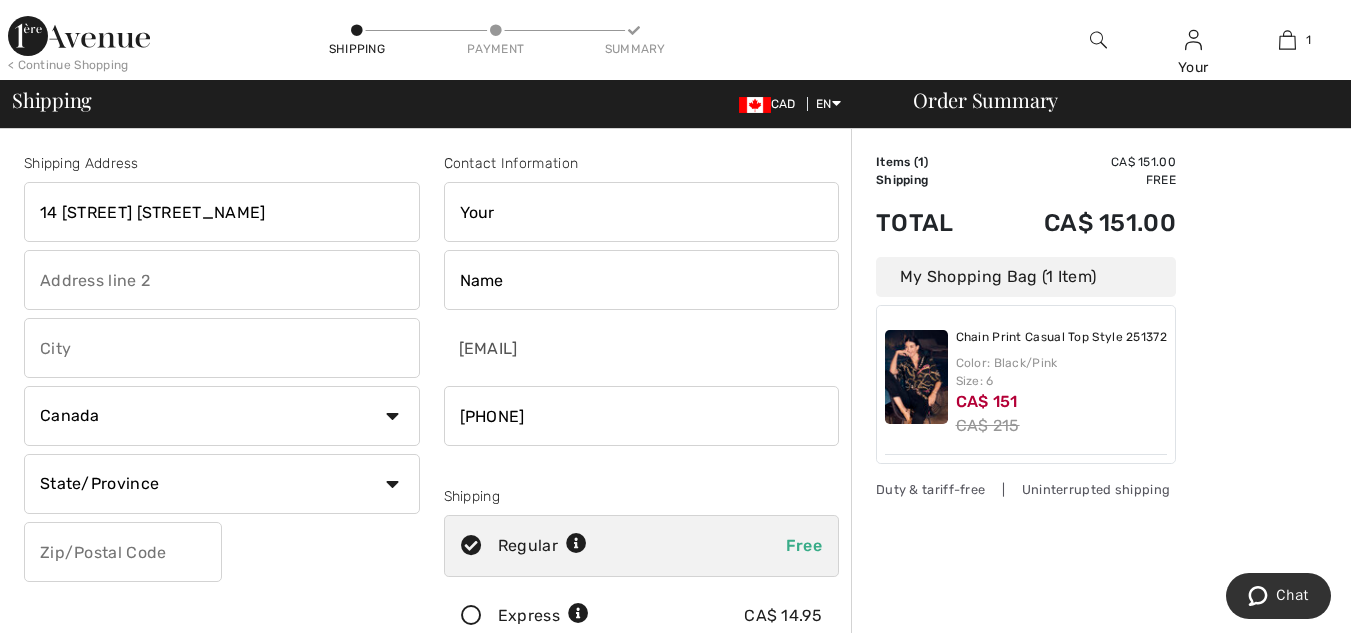 type on "14 [STREET] [STREET_NAME]" 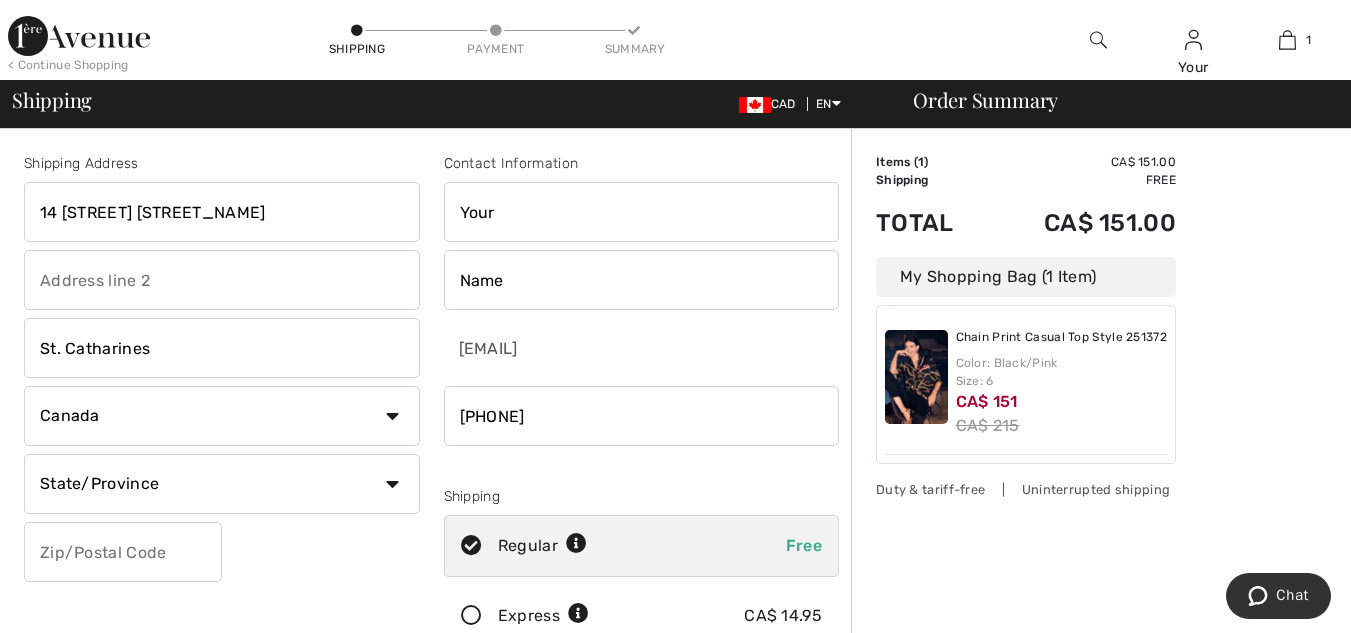 click on "State/Province
Alberta
British Columbia
Manitoba
New Brunswick
Newfoundland and Labrador
Northwest Territories
Nova Scotia
Nunavut
Ontario
Prince Edward Island
Quebec
Saskatchewan
Yukon" at bounding box center [222, 484] 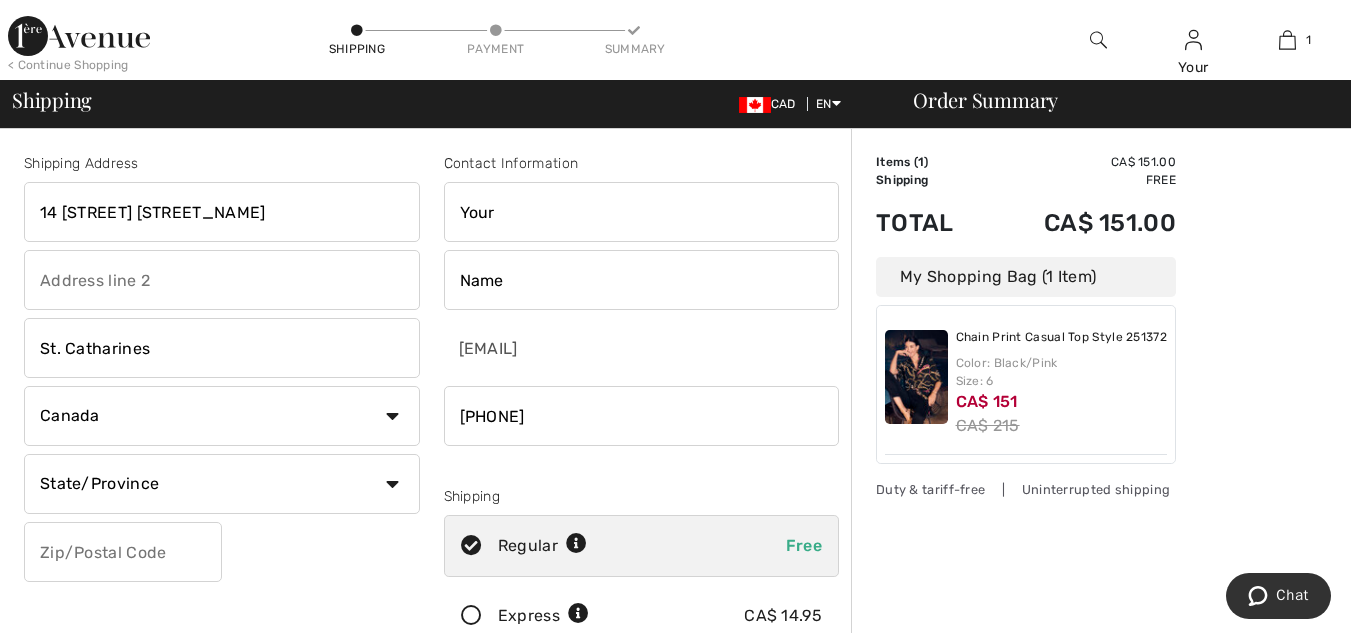 select on "ON" 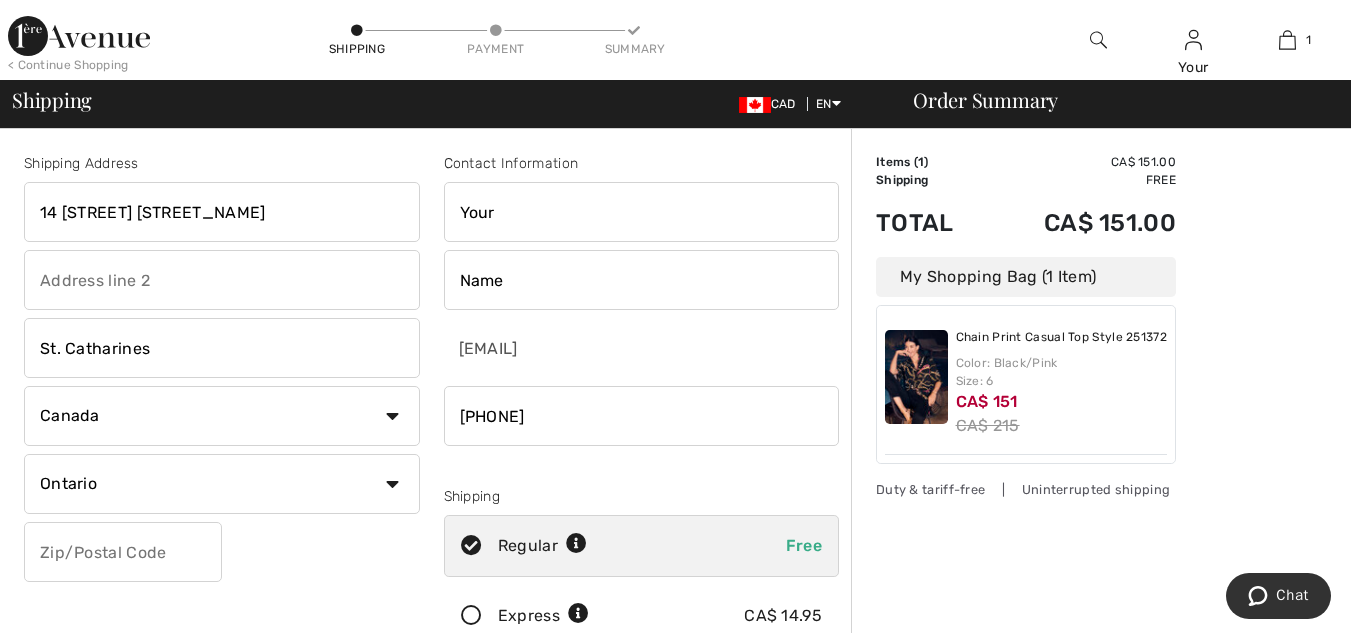 click on "State/Province
Alberta
British Columbia
Manitoba
New Brunswick
Newfoundland and Labrador
Northwest Territories
Nova Scotia
Nunavut
Ontario
Prince Edward Island
Quebec
Saskatchewan
Yukon" at bounding box center (222, 484) 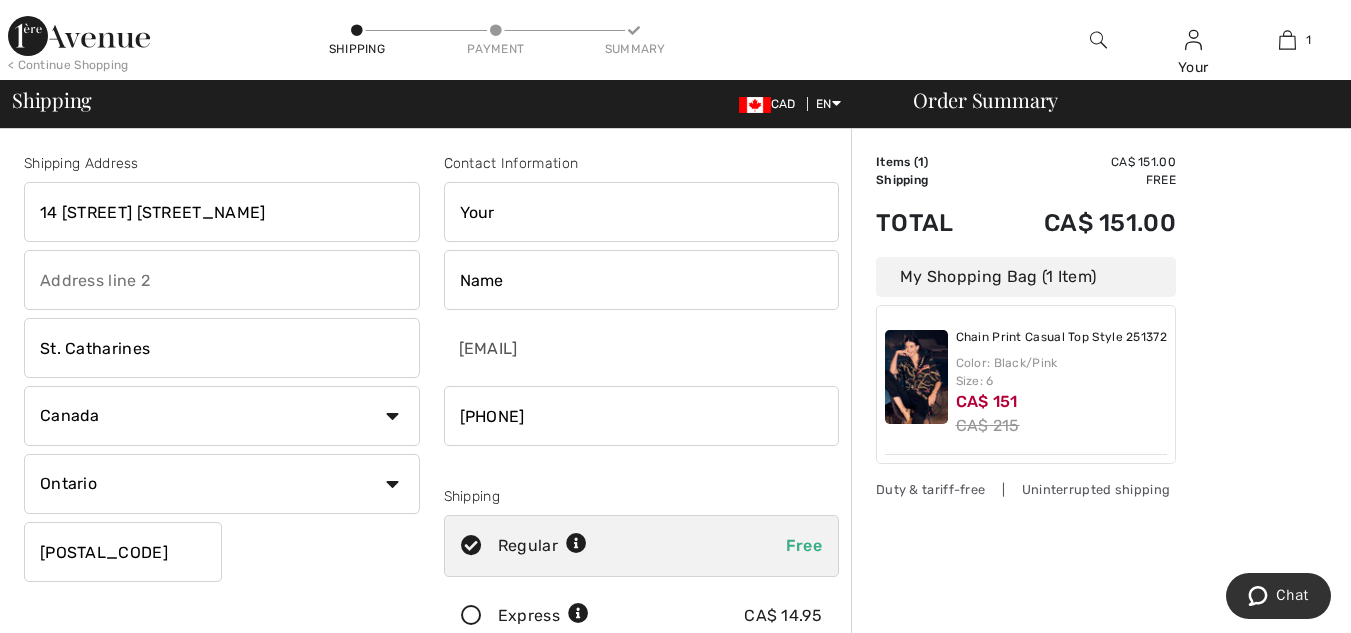 type on "L2W1B2" 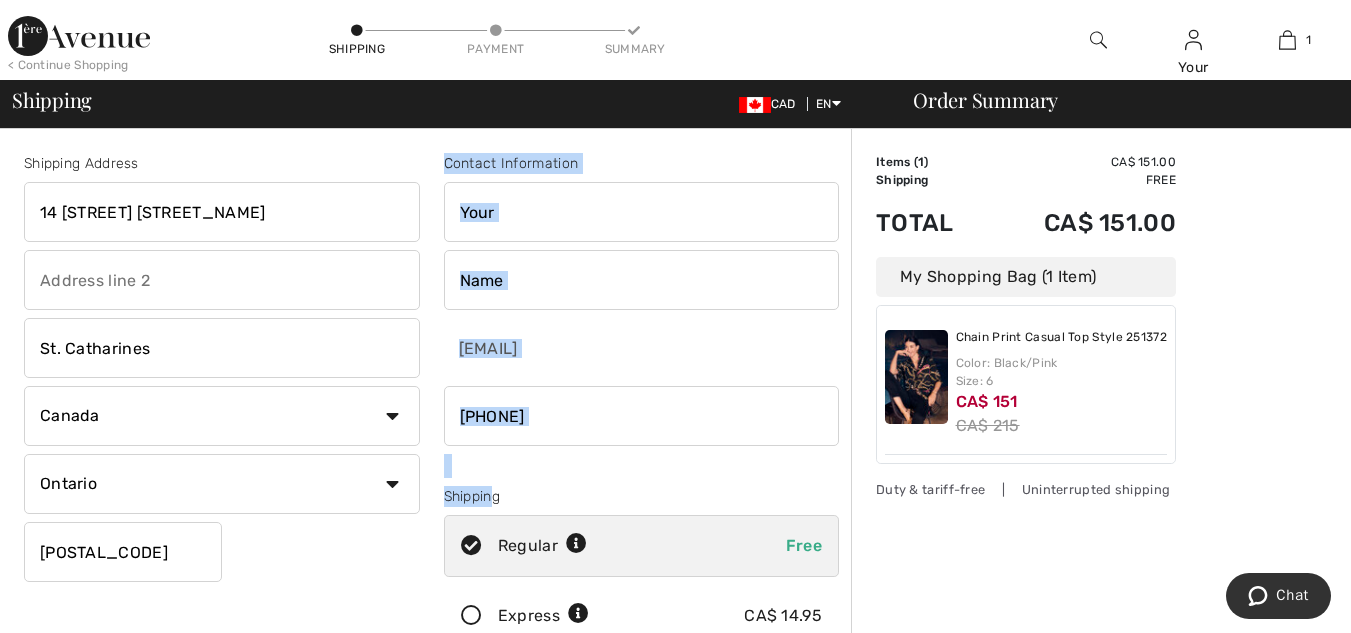 drag, startPoint x: 310, startPoint y: 593, endPoint x: 458, endPoint y: 490, distance: 180.31361 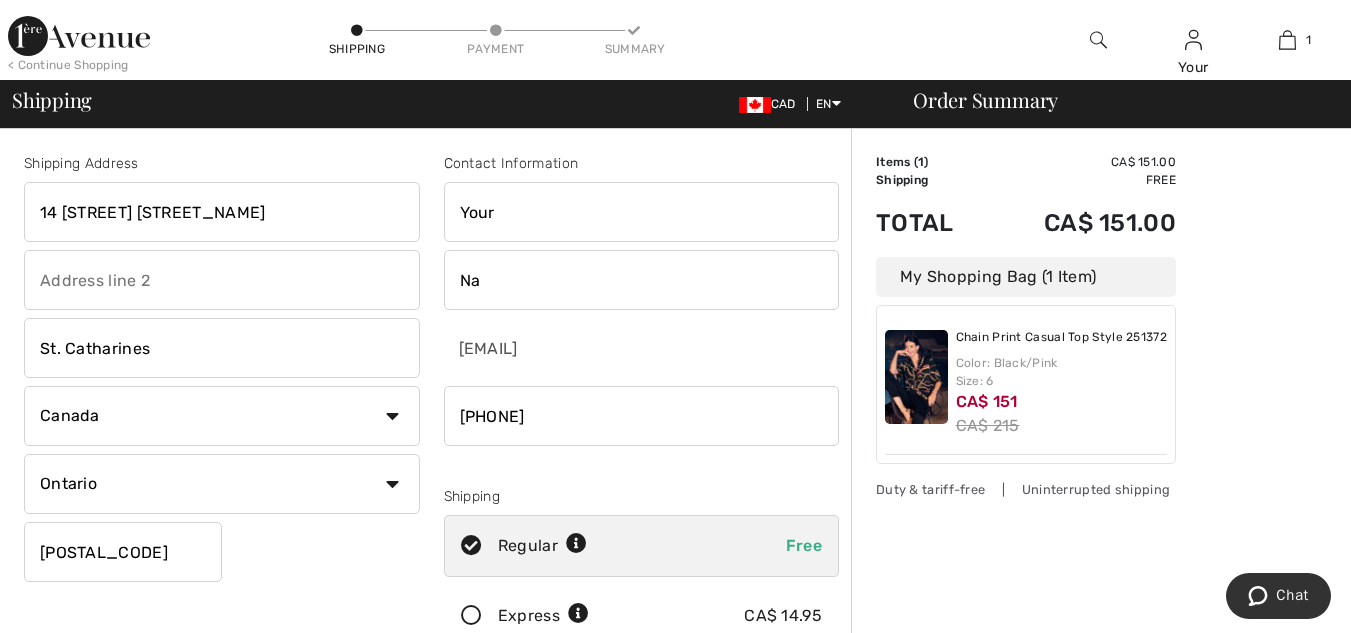type on "N" 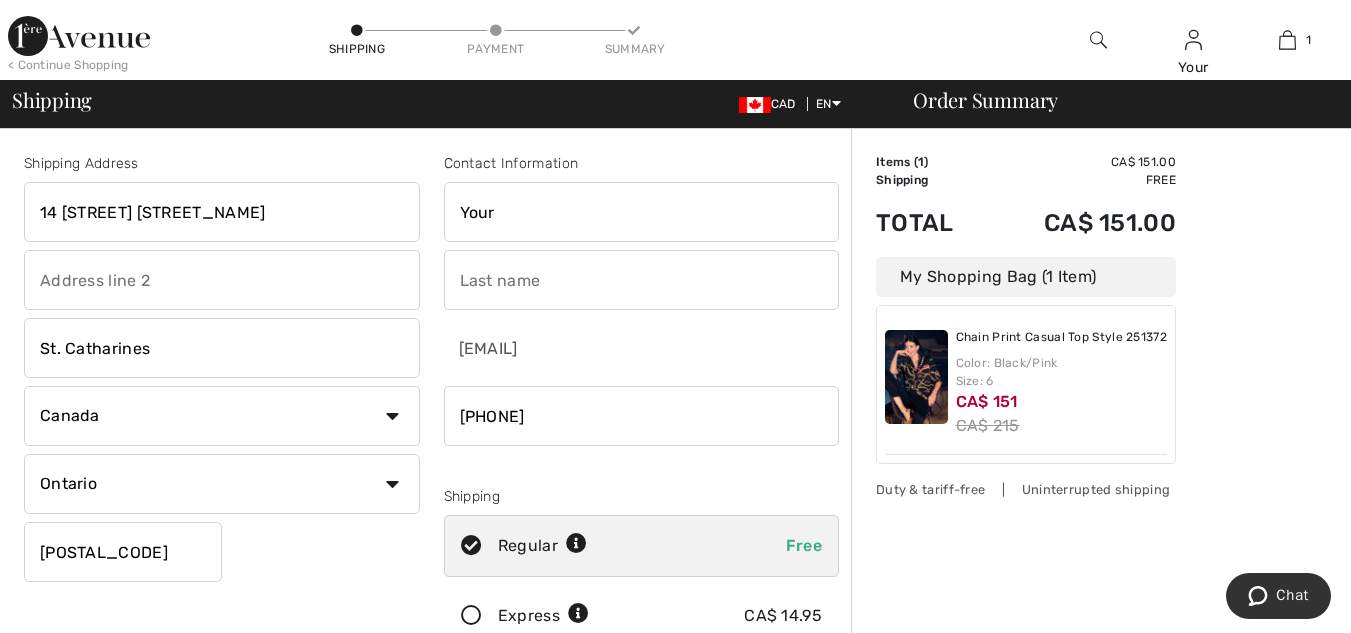 type on "B" 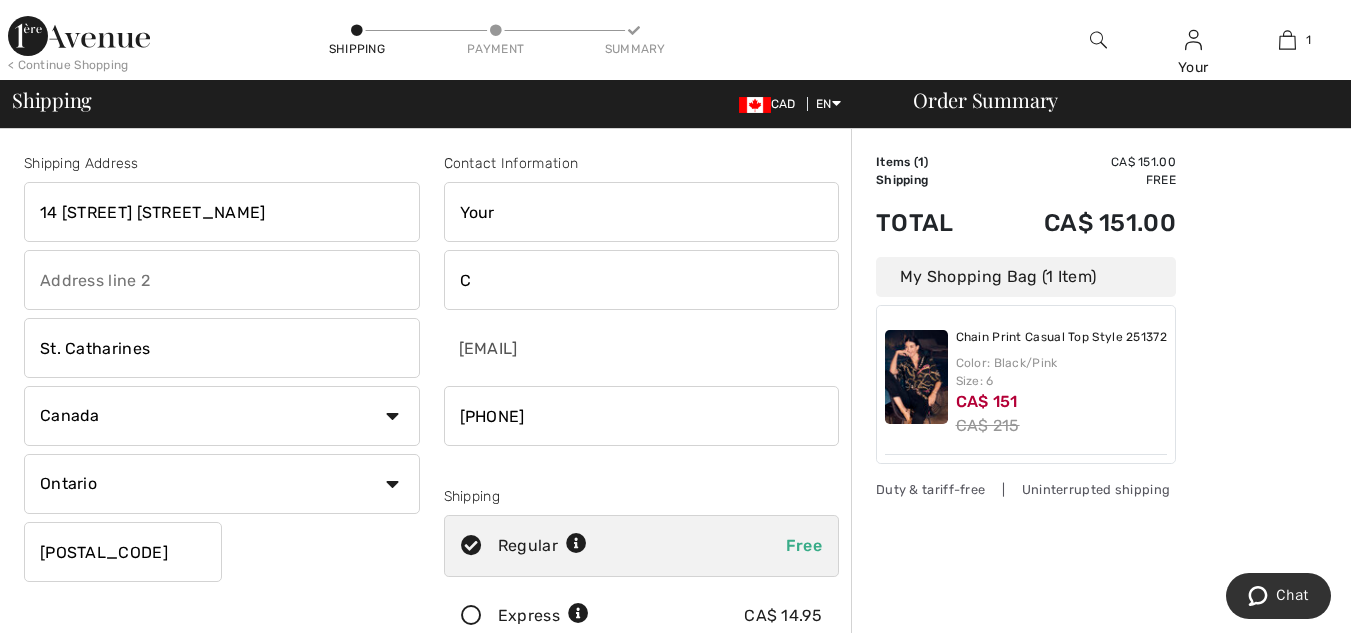 type on "[LAST]" 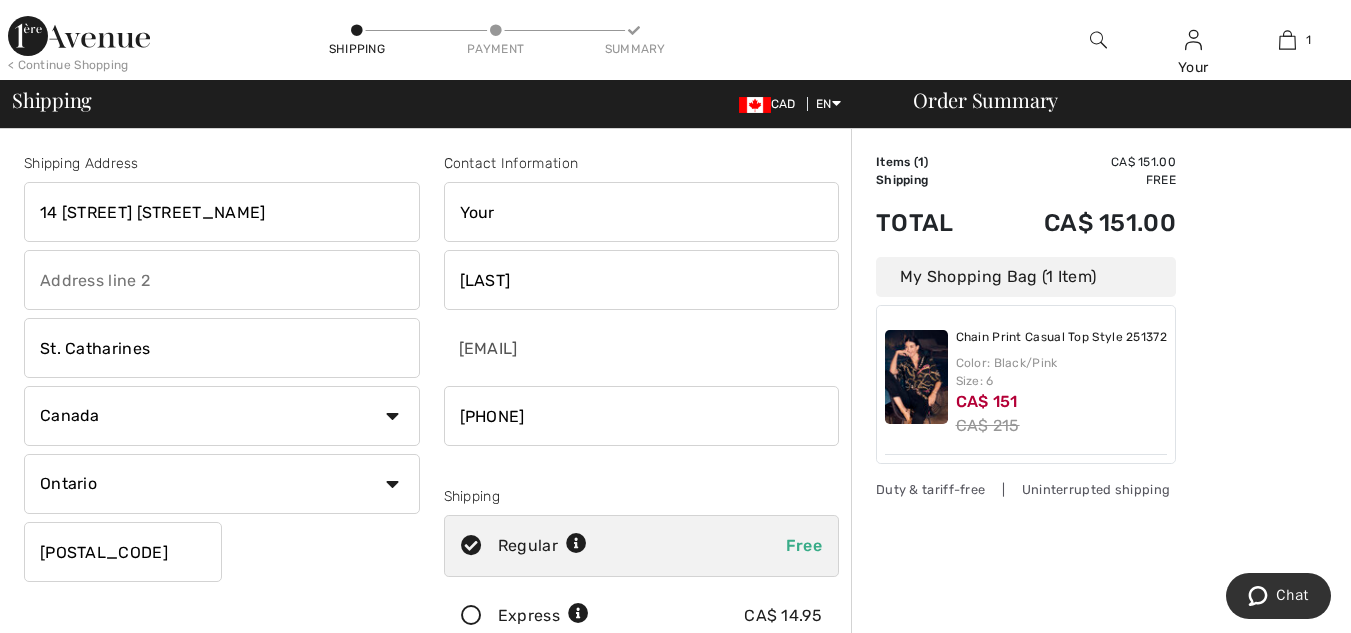 click on "Your" at bounding box center (642, 212) 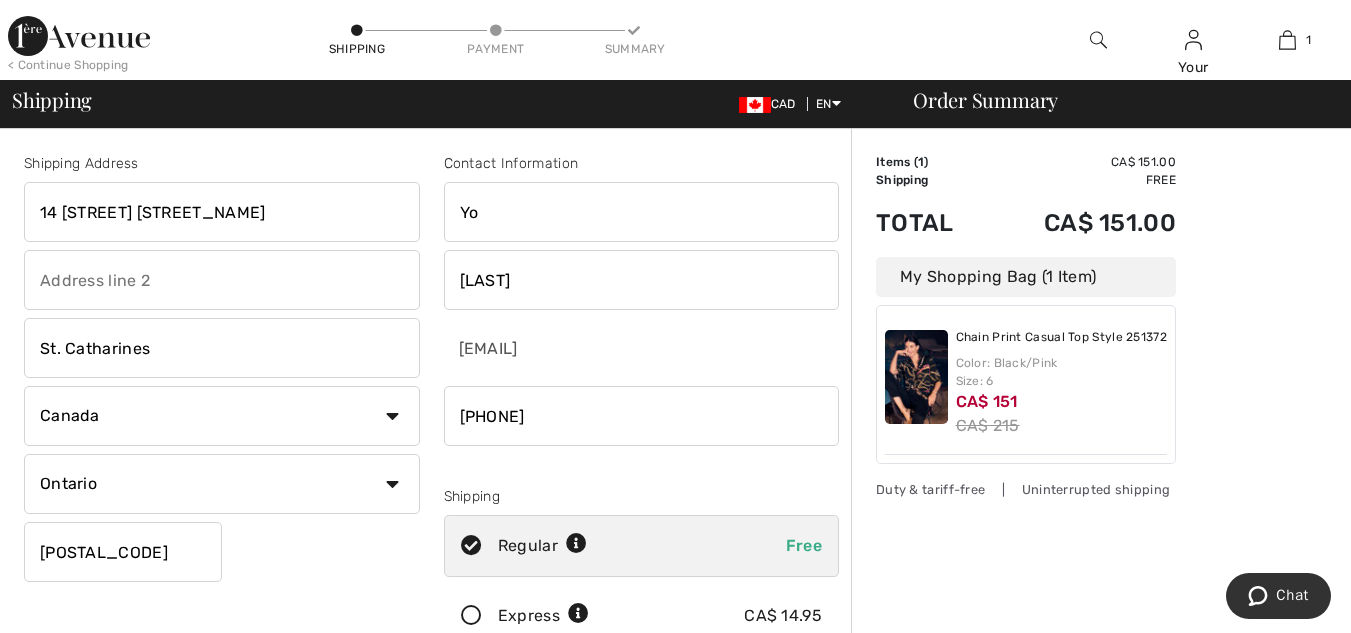 type on "Y" 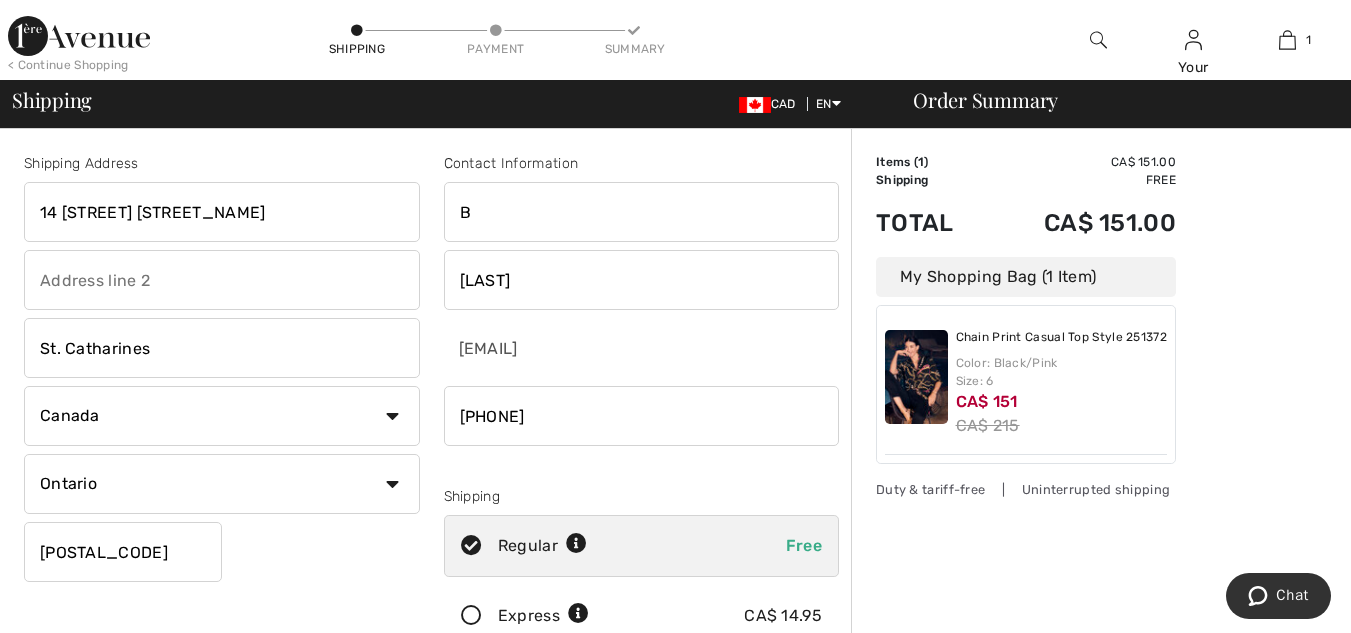 type on "[FIRST]" 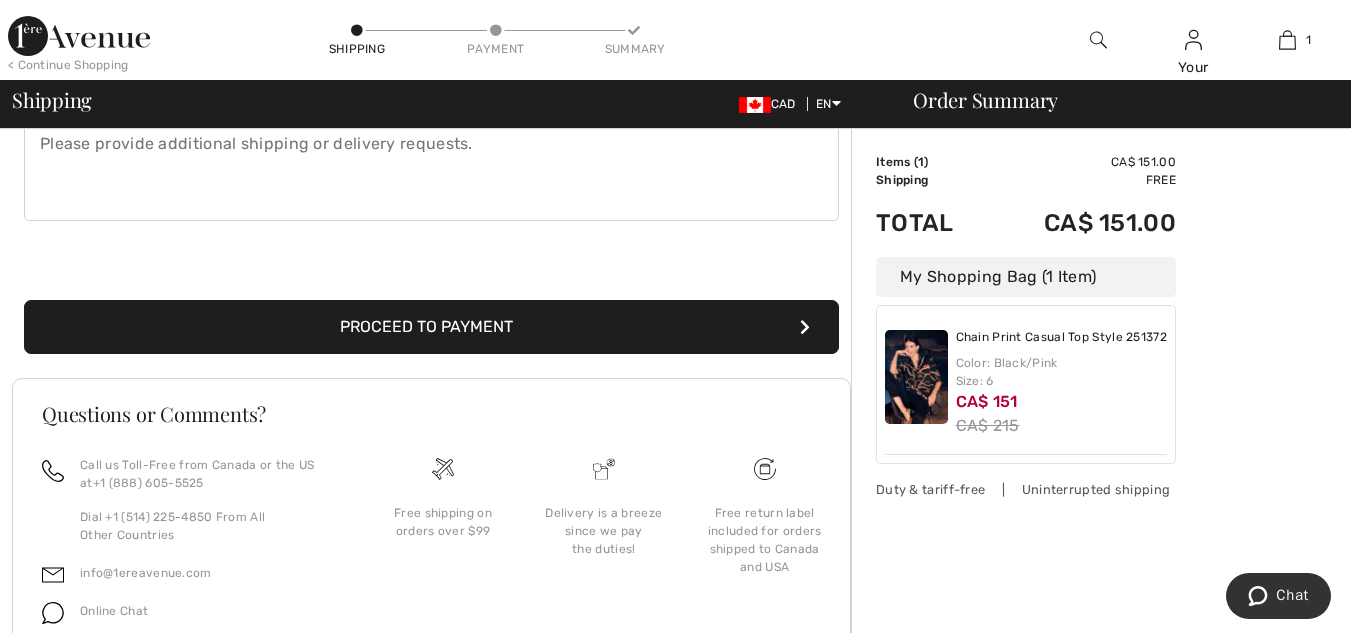 scroll, scrollTop: 600, scrollLeft: 0, axis: vertical 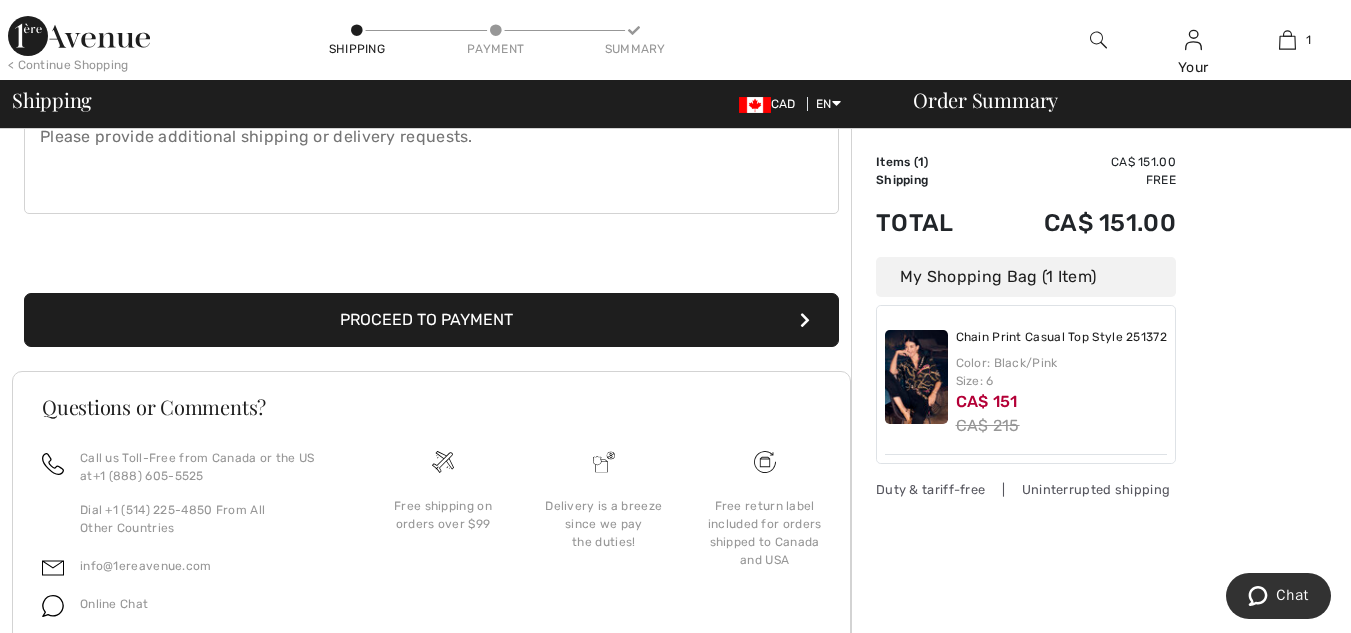 click on "Proceed to Payment" at bounding box center (431, 320) 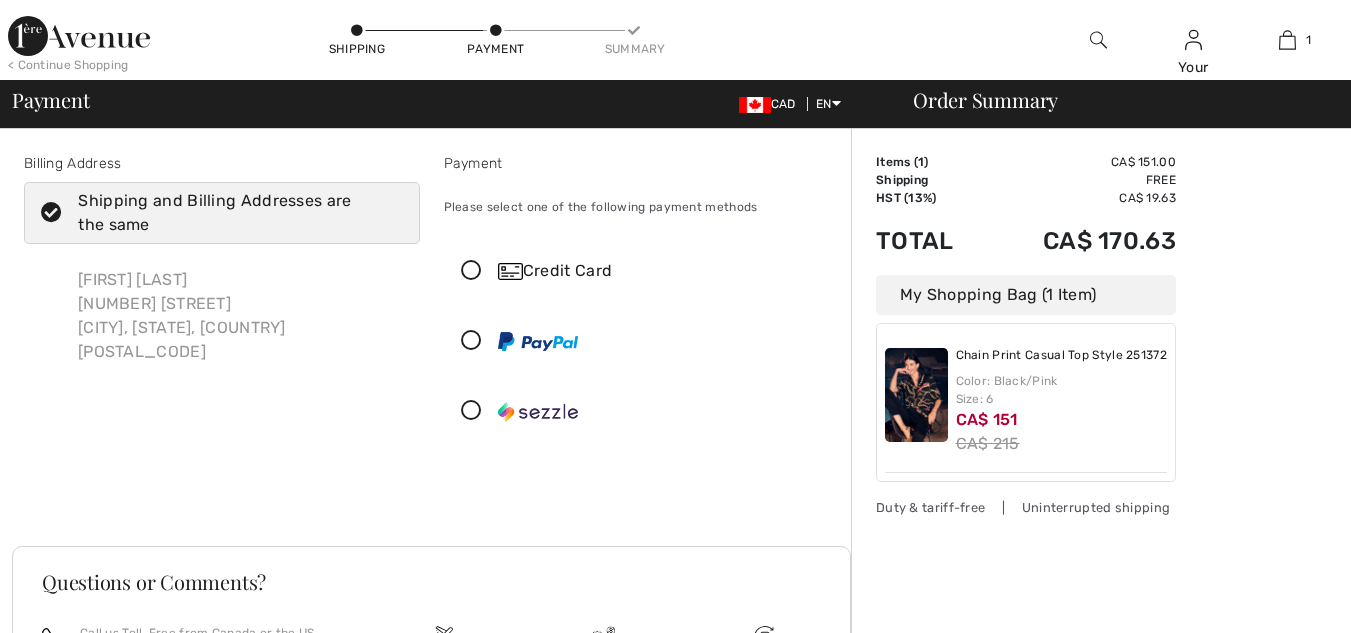 scroll, scrollTop: 0, scrollLeft: 0, axis: both 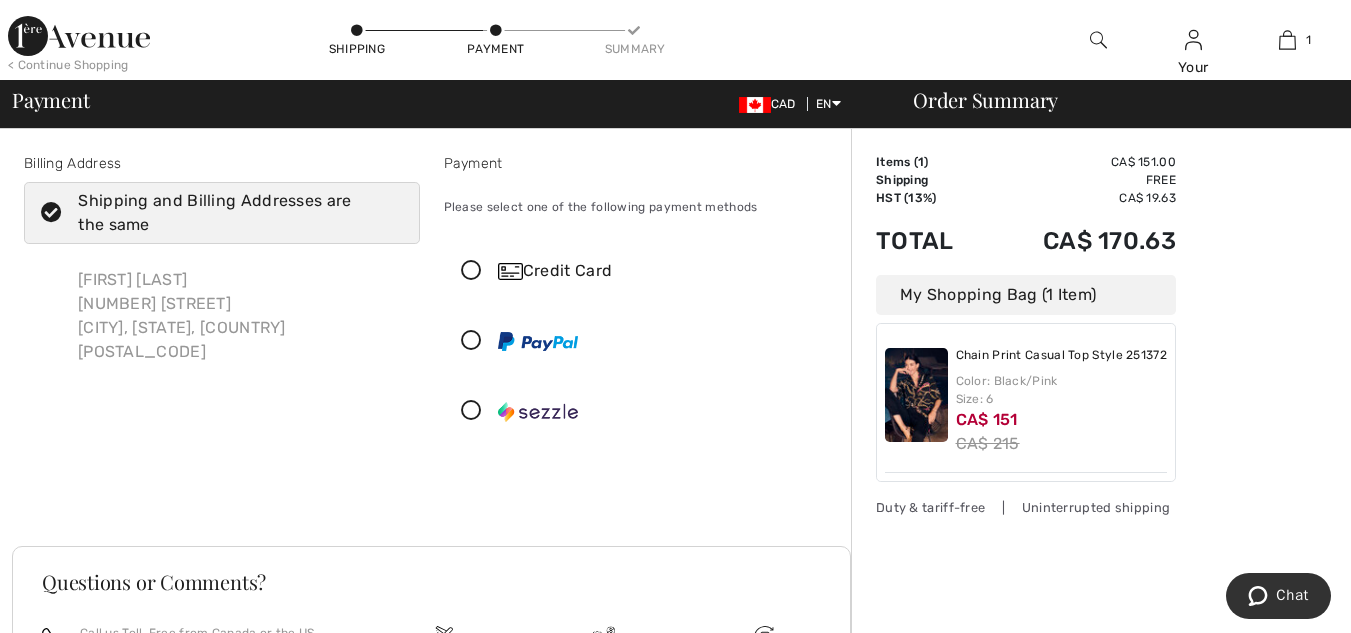 click at bounding box center (916, 395) 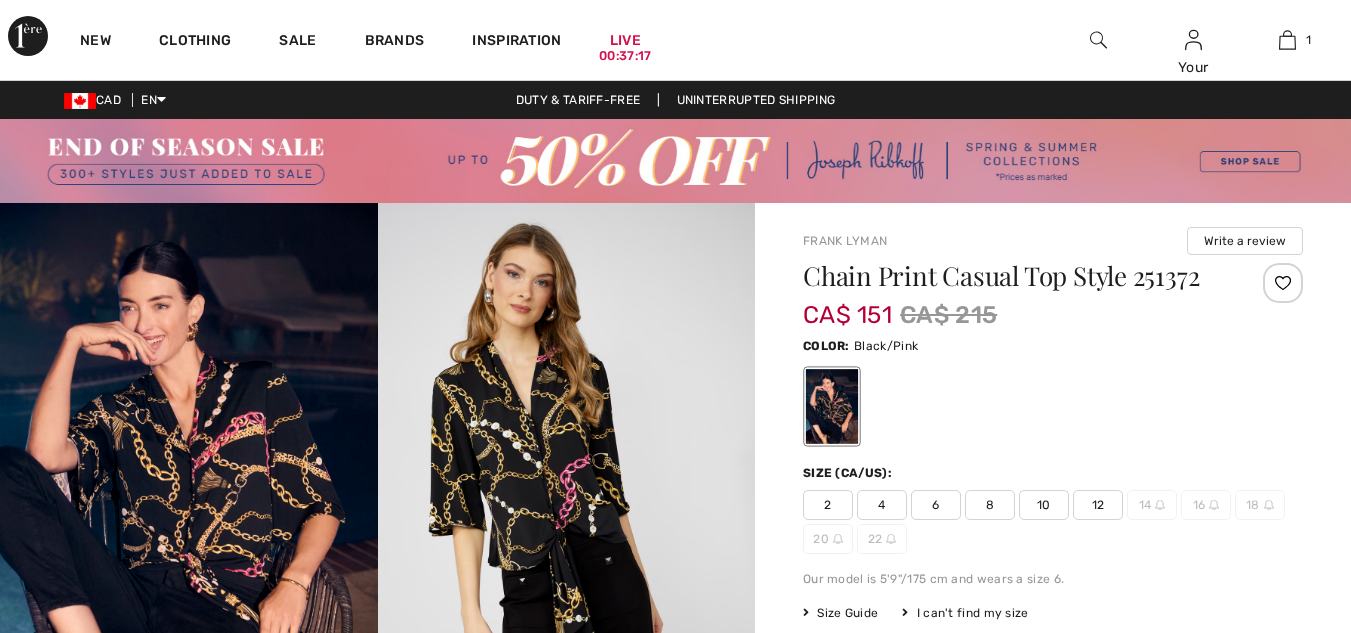 scroll, scrollTop: 0, scrollLeft: 0, axis: both 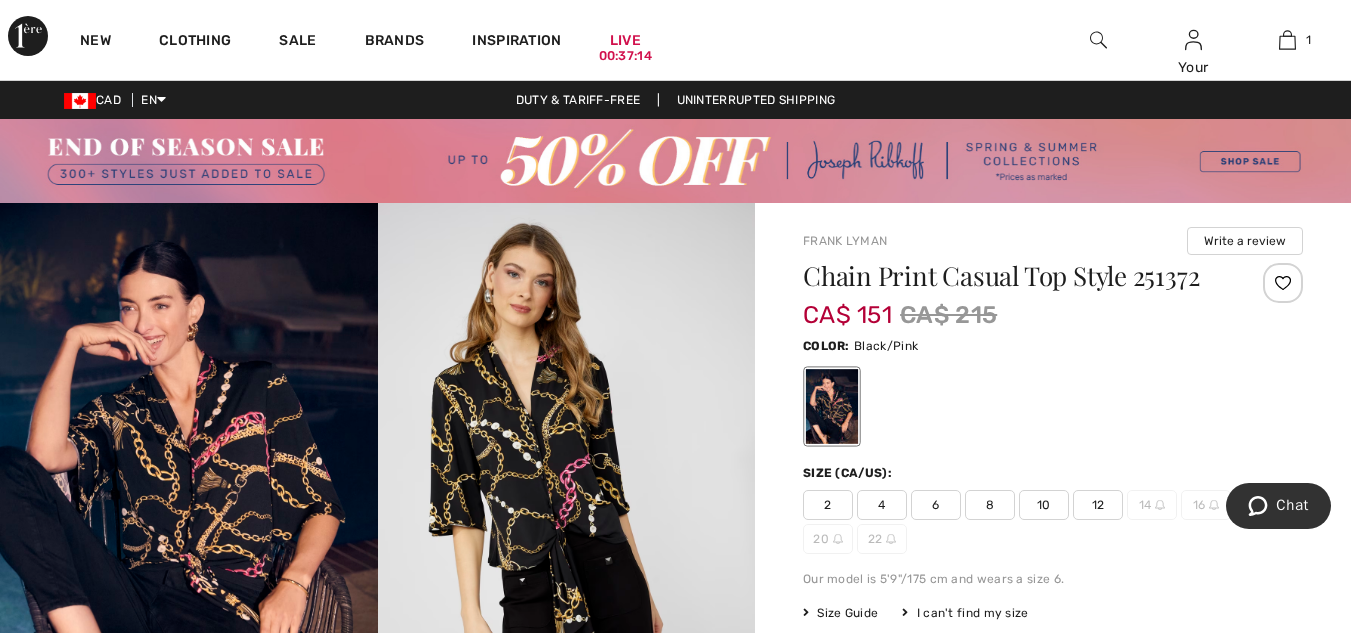 click at bounding box center (567, 486) 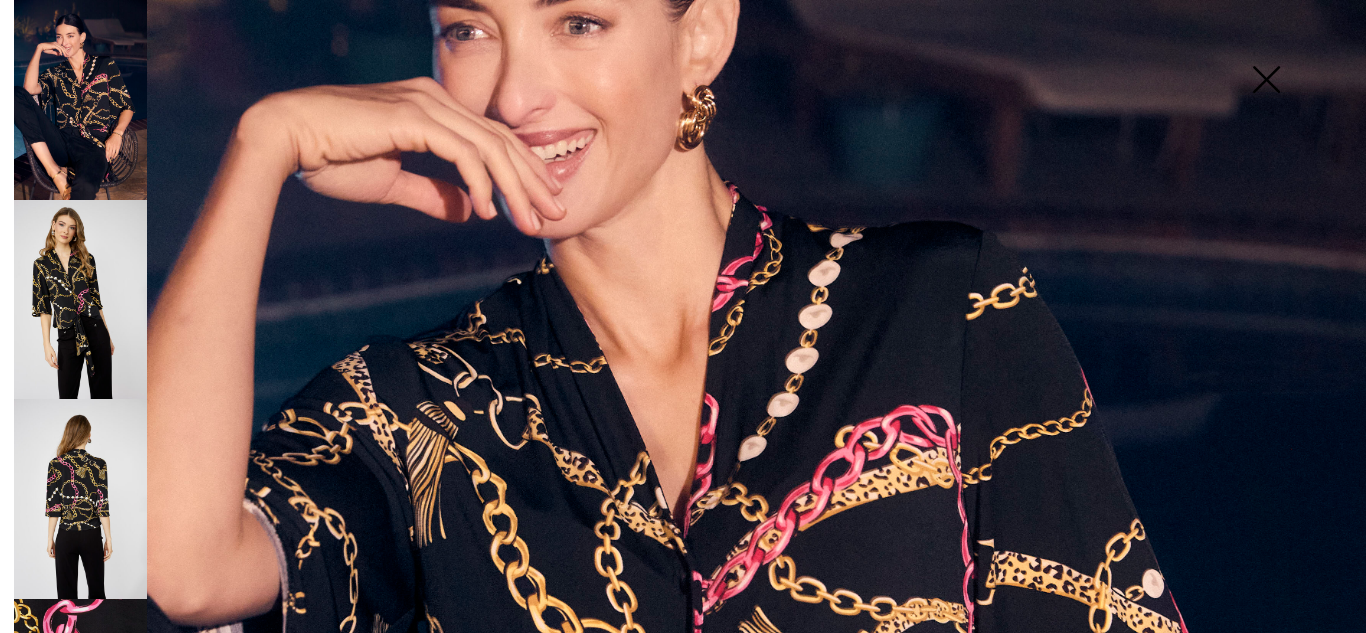 scroll, scrollTop: 424, scrollLeft: 0, axis: vertical 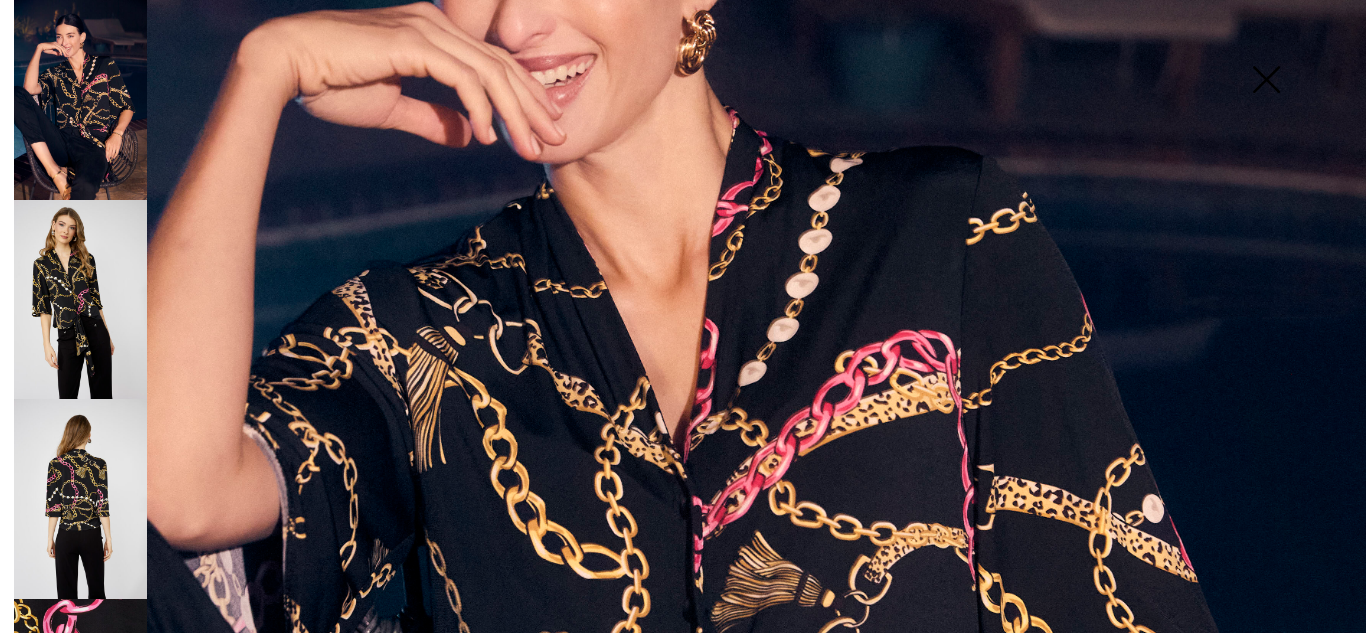 click at bounding box center [80, 300] 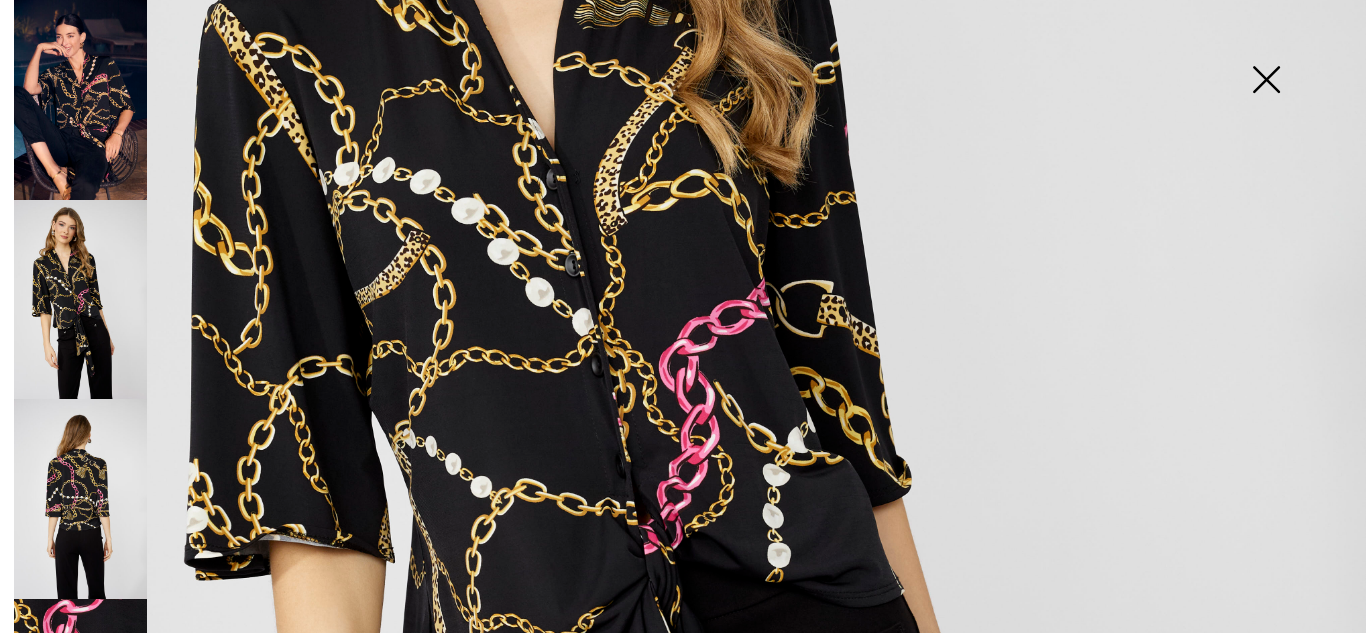 scroll, scrollTop: 664, scrollLeft: 0, axis: vertical 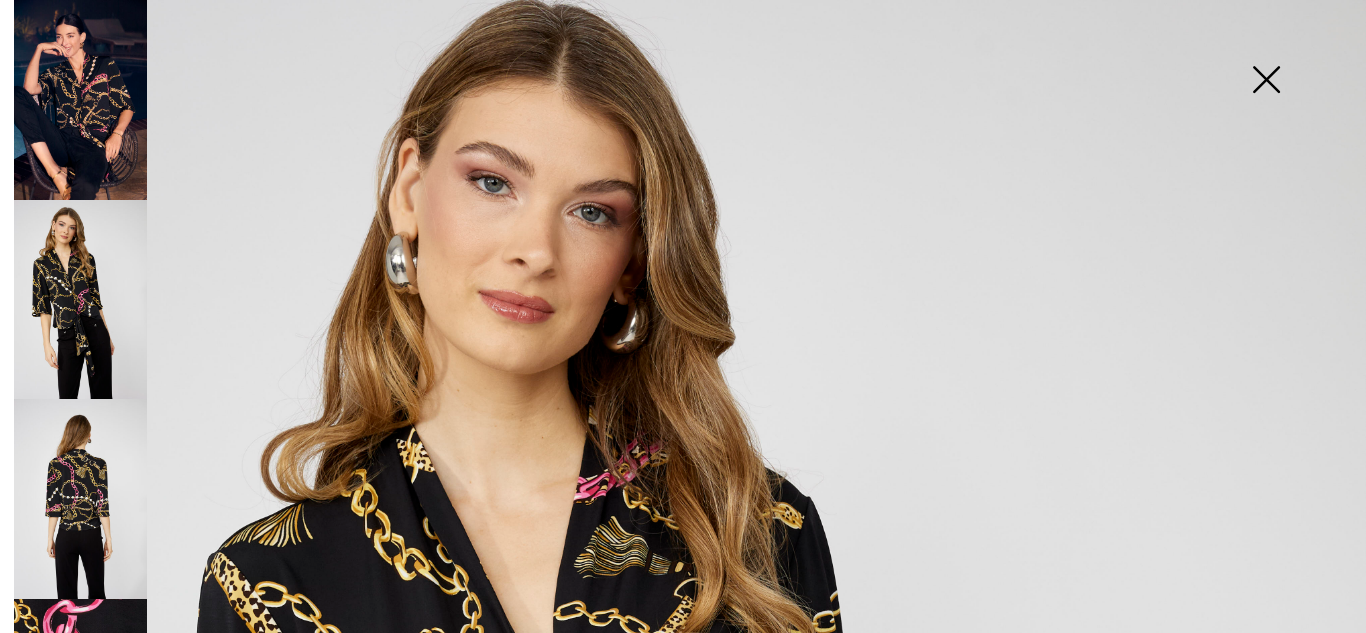 click at bounding box center (1266, 81) 